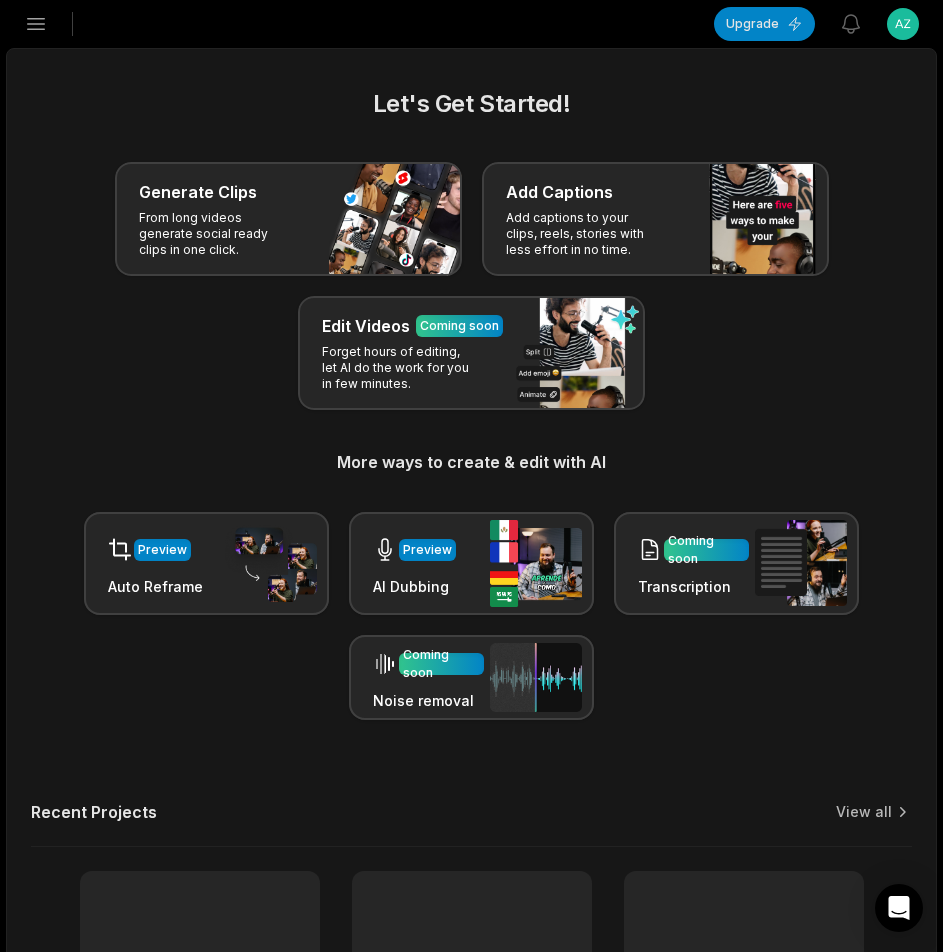 scroll, scrollTop: 0, scrollLeft: 0, axis: both 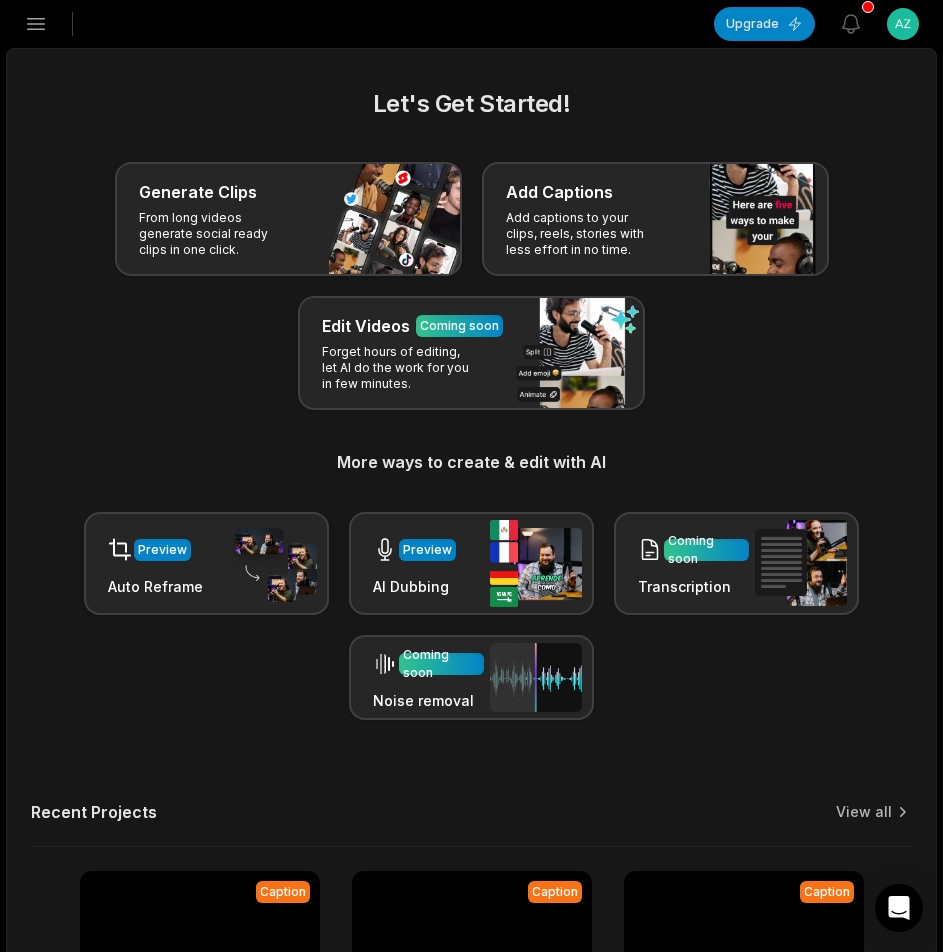 click 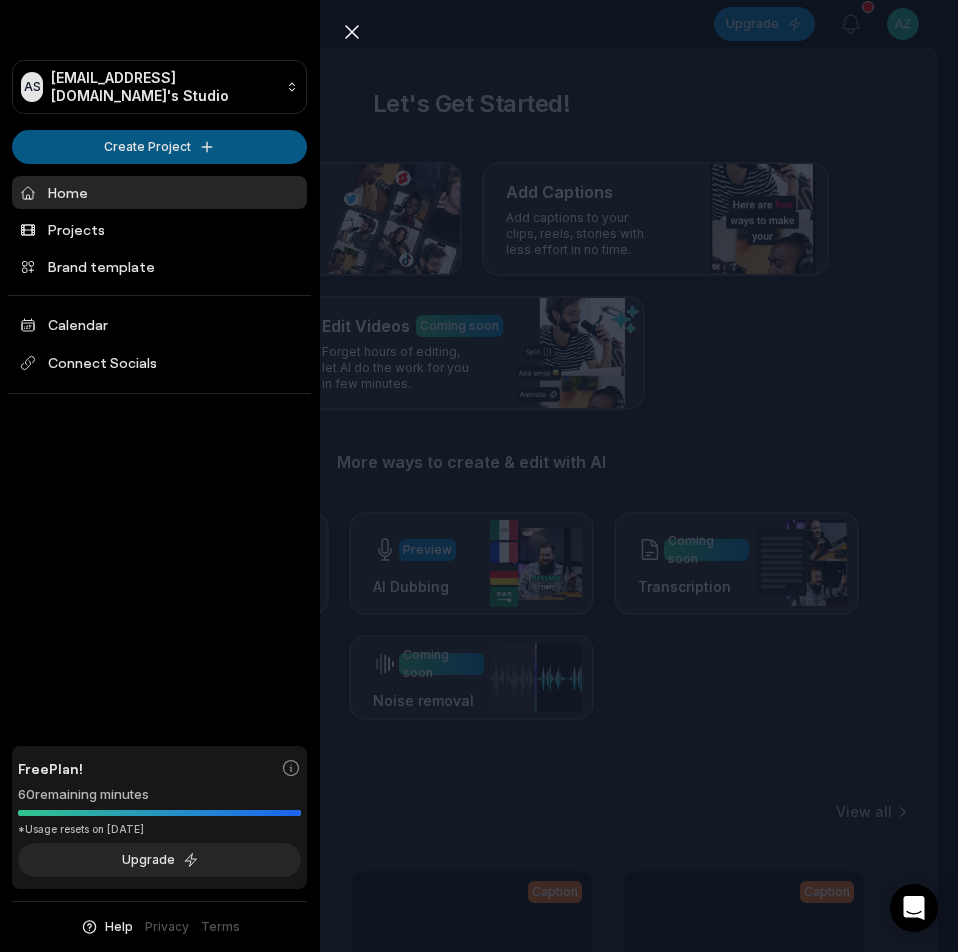 click on "AS [EMAIL_ADDRESS][DOMAIN_NAME]'s Studio Create Project Home Projects Brand template Calendar Connect Socials Free  Plan! 60  remaining minutes *Usage resets on [DATE] Upgrade Help Privacy Terms Open sidebar Upgrade View notifications Open user menu   Let's Get Started! Generate Clips From long videos generate social ready clips in one click. Add Captions Add captions to your clips, reels, stories with less effort in no time. Edit Videos Coming soon Forget hours of editing, let AI do the work for you in few minutes. More ways to create & edit with AI Preview Auto Reframe Preview AI Dubbing Coming soon Transcription Coming soon Noise removal Recent Projects View all Caption 01:00 PART 0 - Cosechamos plátanos “Bárbaros” Open options [DATE] Caption 01:00 PART 3 - Comida ancestral y de Dioses sikil p’ak👌🏼 Open options [DATE] Caption 00:51 PART 10 - Cenamos unos ricos polcanes deli deli👌🏼 Open options [DATE] Caption 01:00 PART 5 - Cenamos unos ricos polcanes deli deli👌🏼" at bounding box center (479, 476) 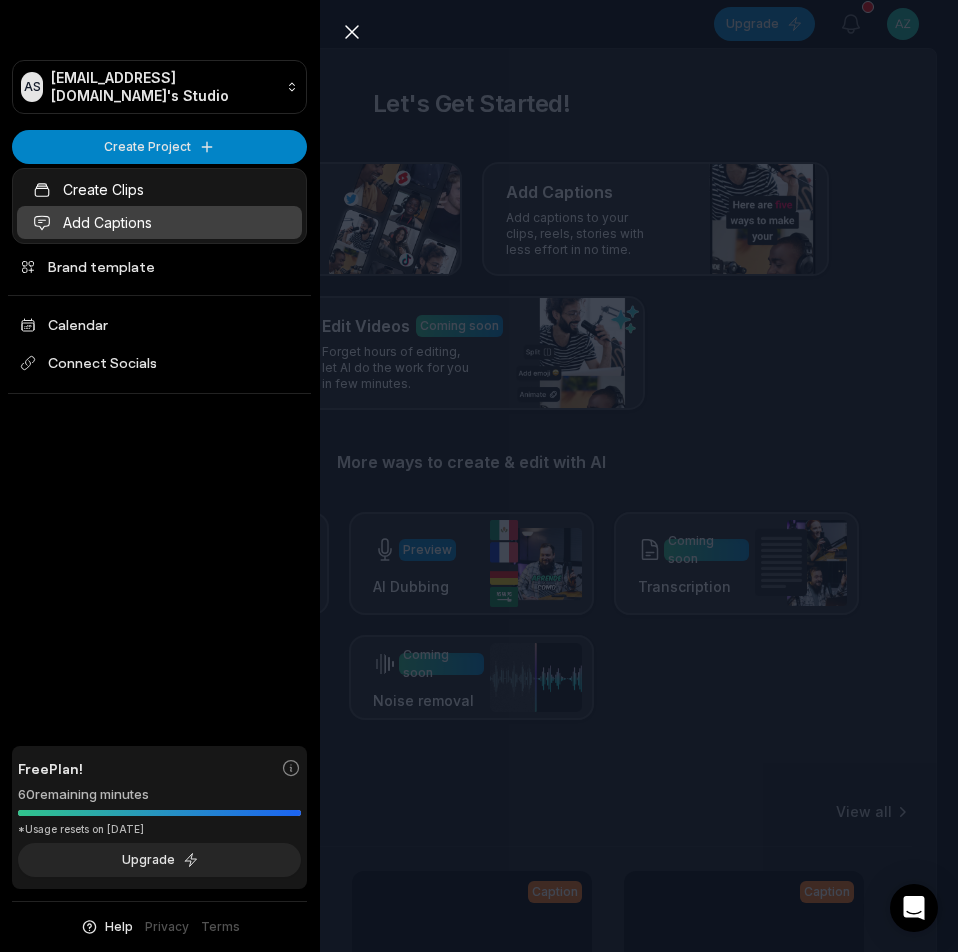click on "Add Captions" at bounding box center (159, 222) 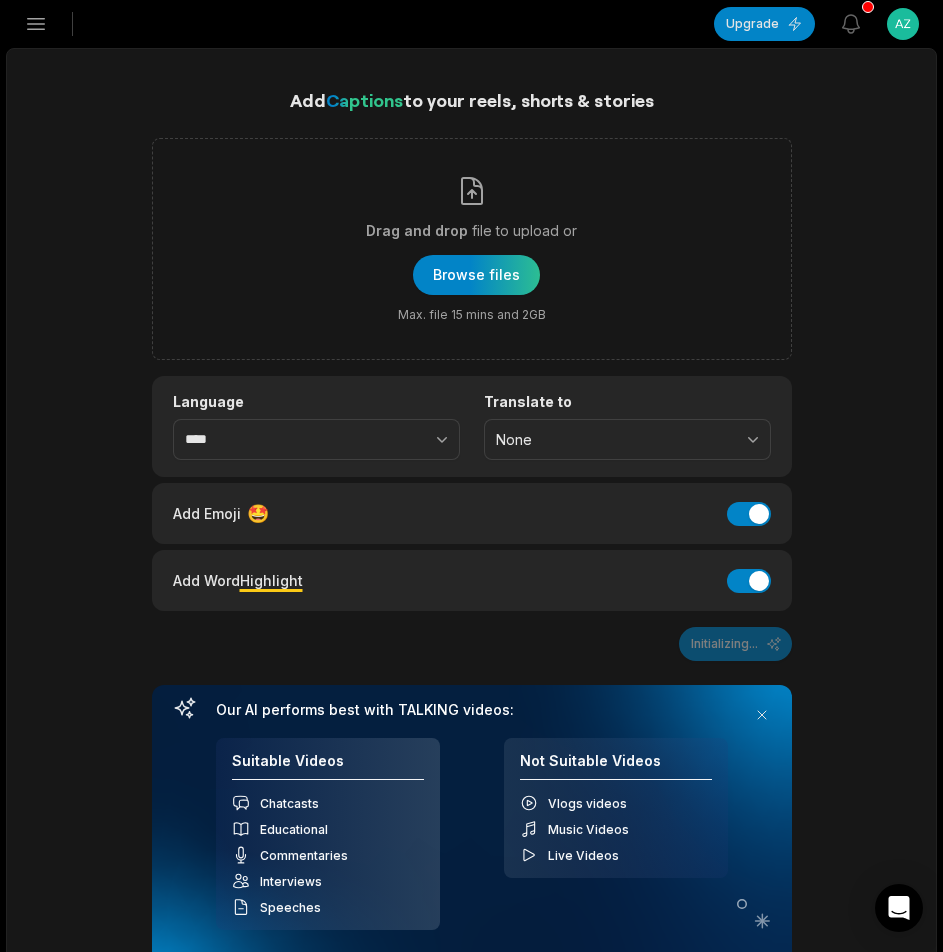 scroll, scrollTop: 0, scrollLeft: 0, axis: both 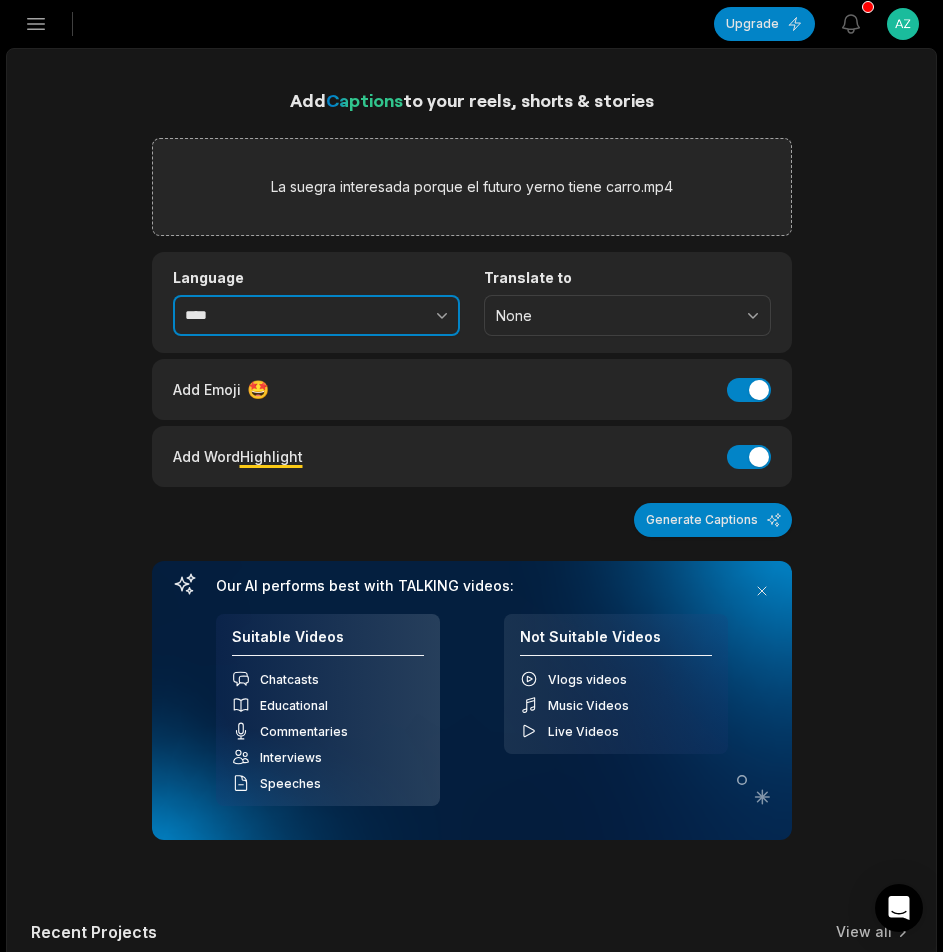 click at bounding box center [398, 316] 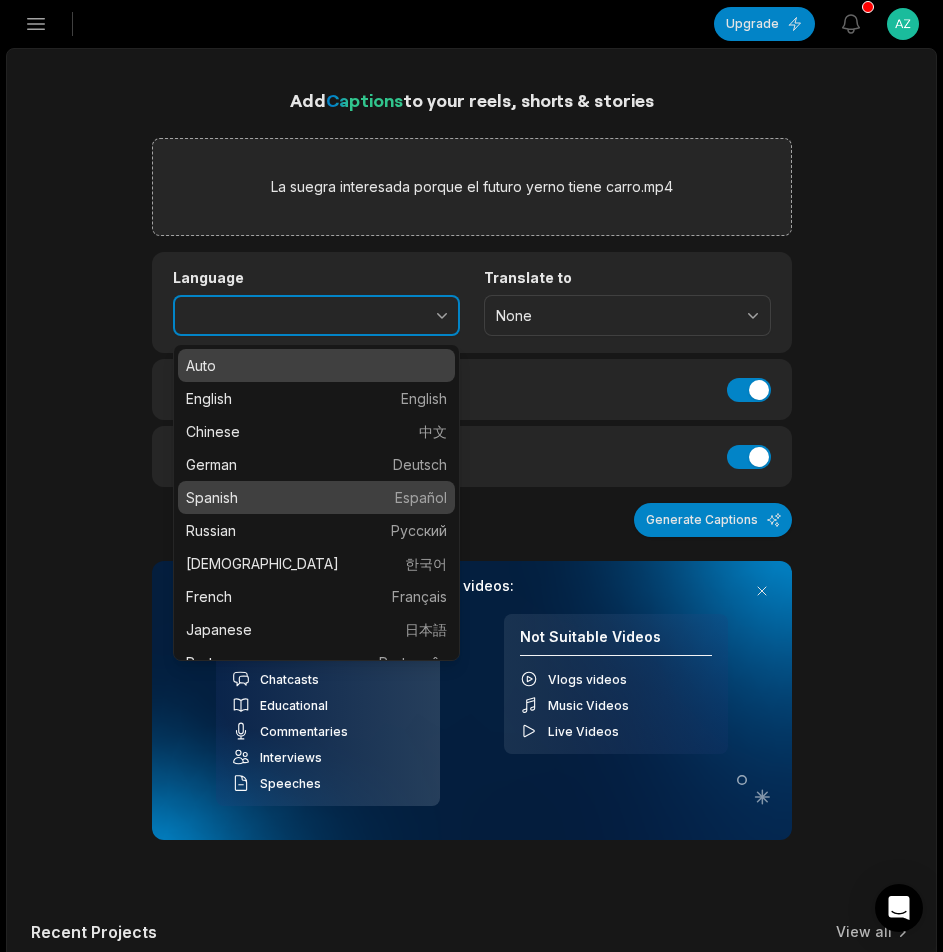 type on "*******" 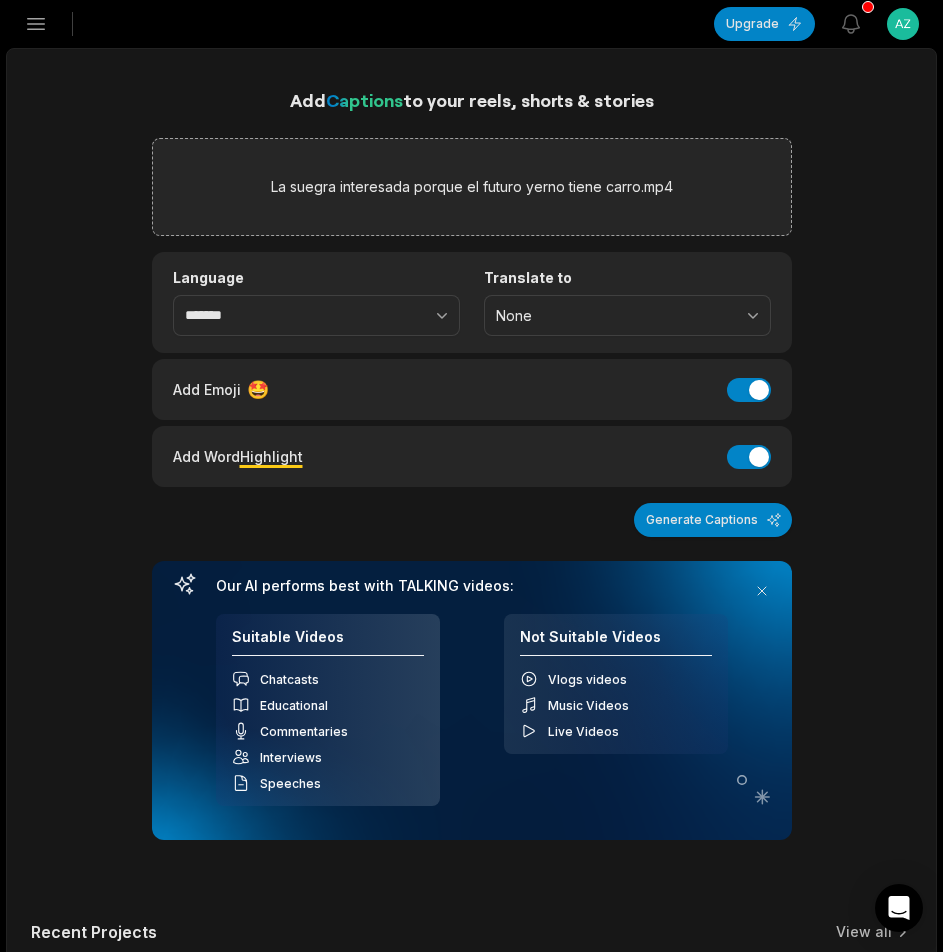 click on "Generate Captions" at bounding box center (713, 520) 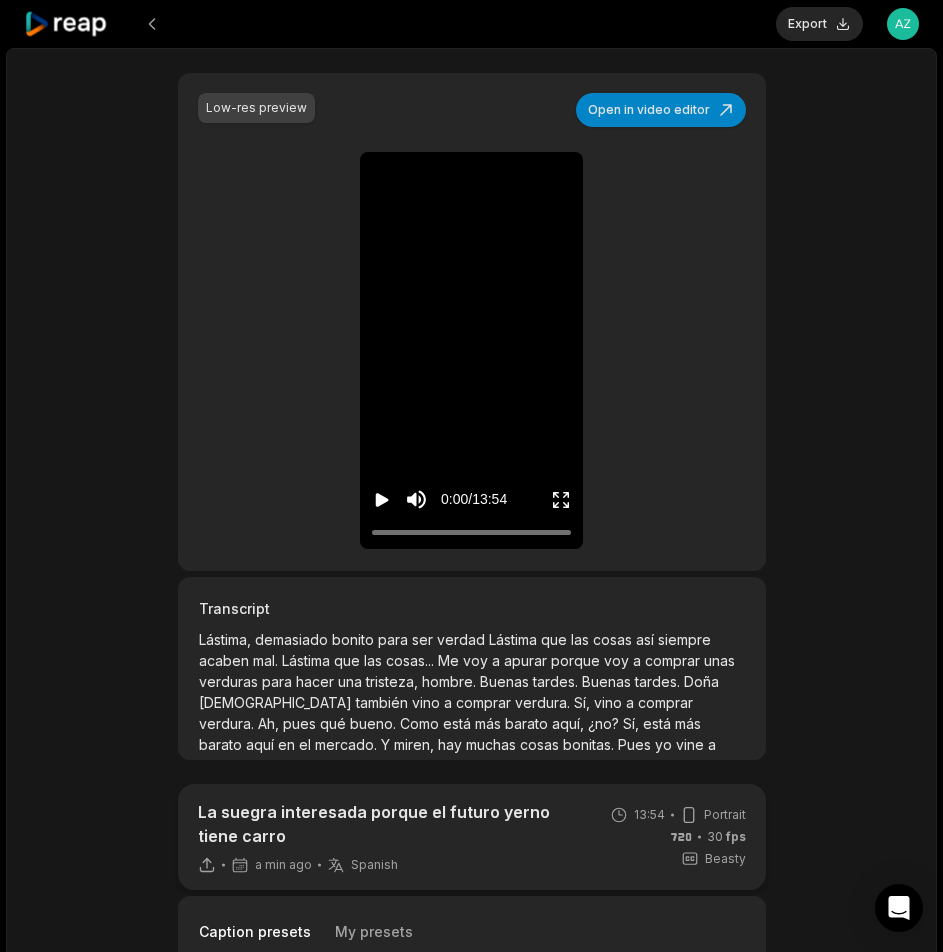 scroll, scrollTop: 400, scrollLeft: 0, axis: vertical 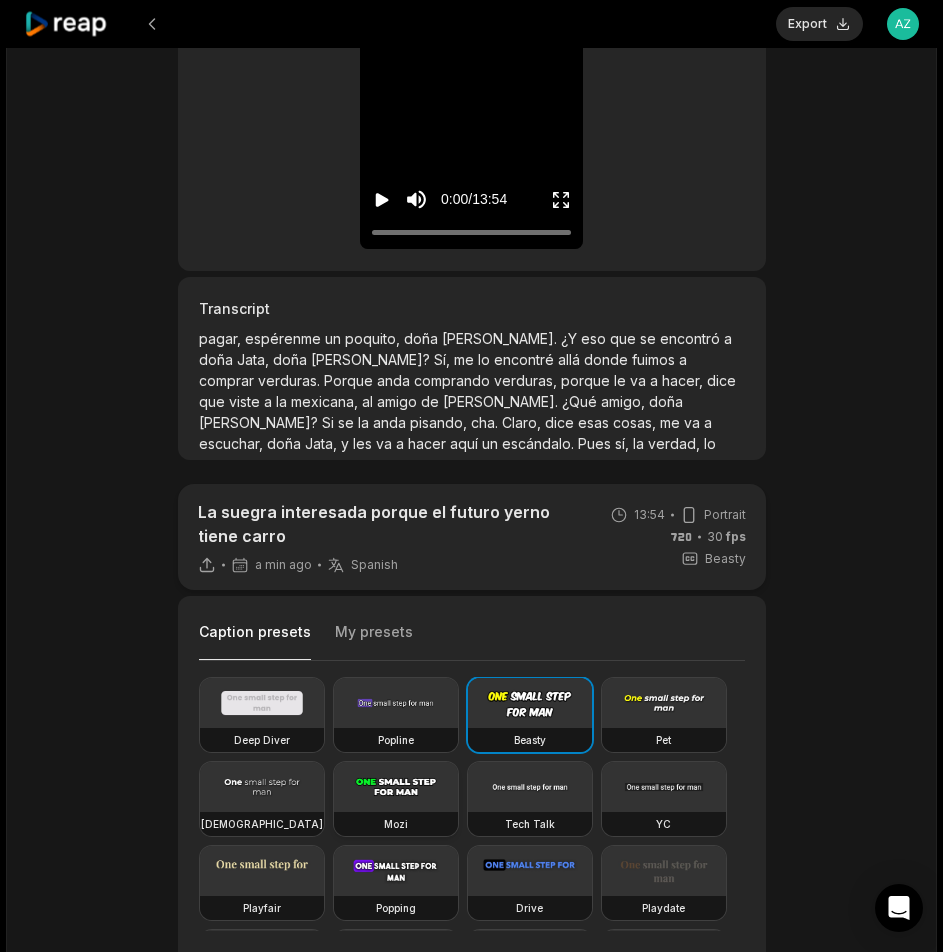 click at bounding box center [396, 787] 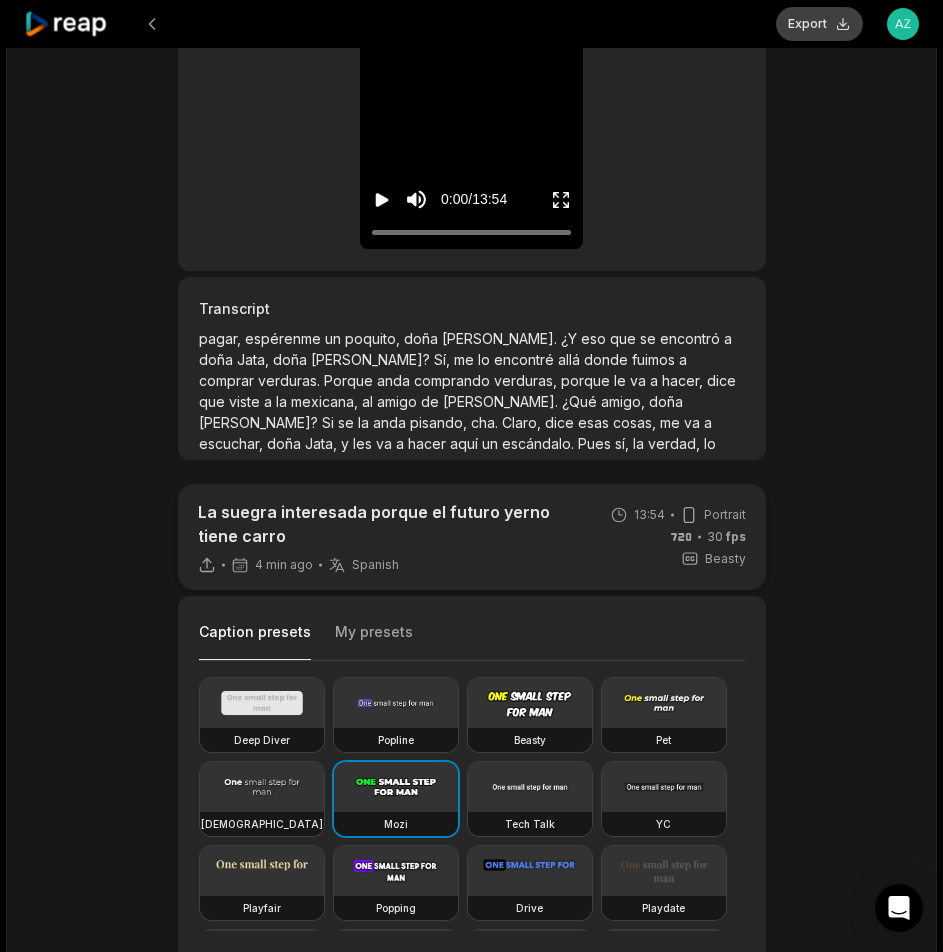 click on "Export" at bounding box center [819, 24] 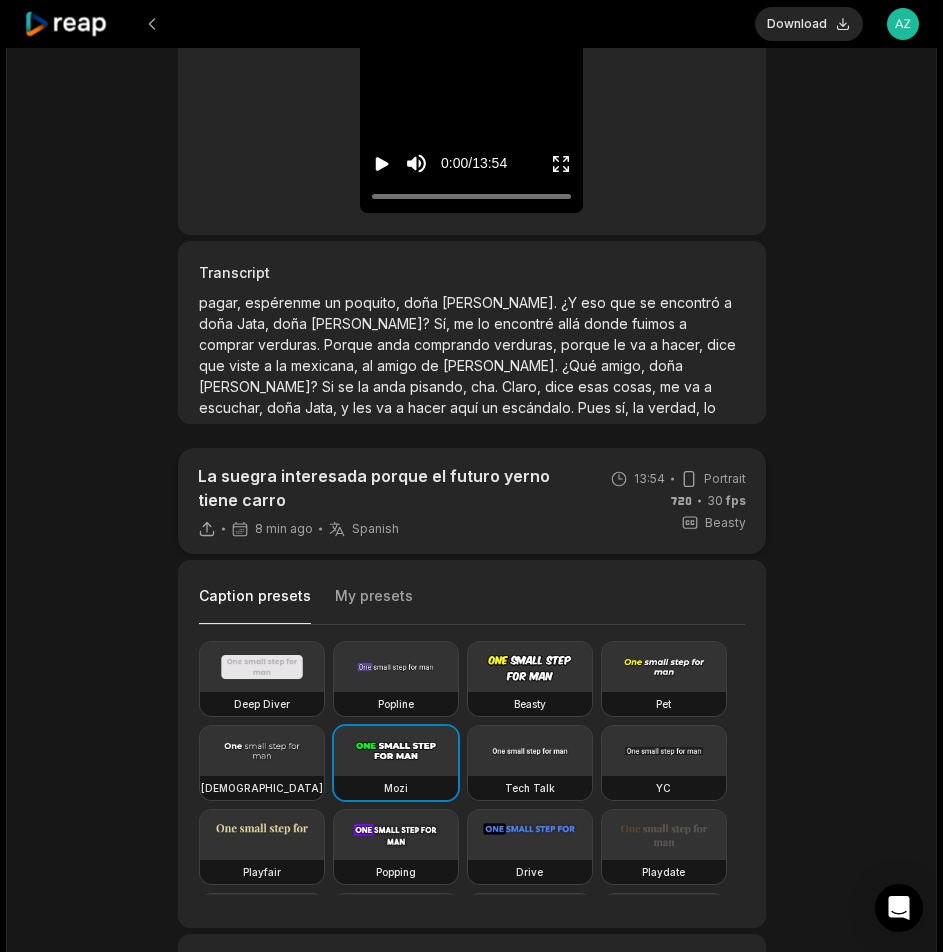 scroll, scrollTop: 300, scrollLeft: 0, axis: vertical 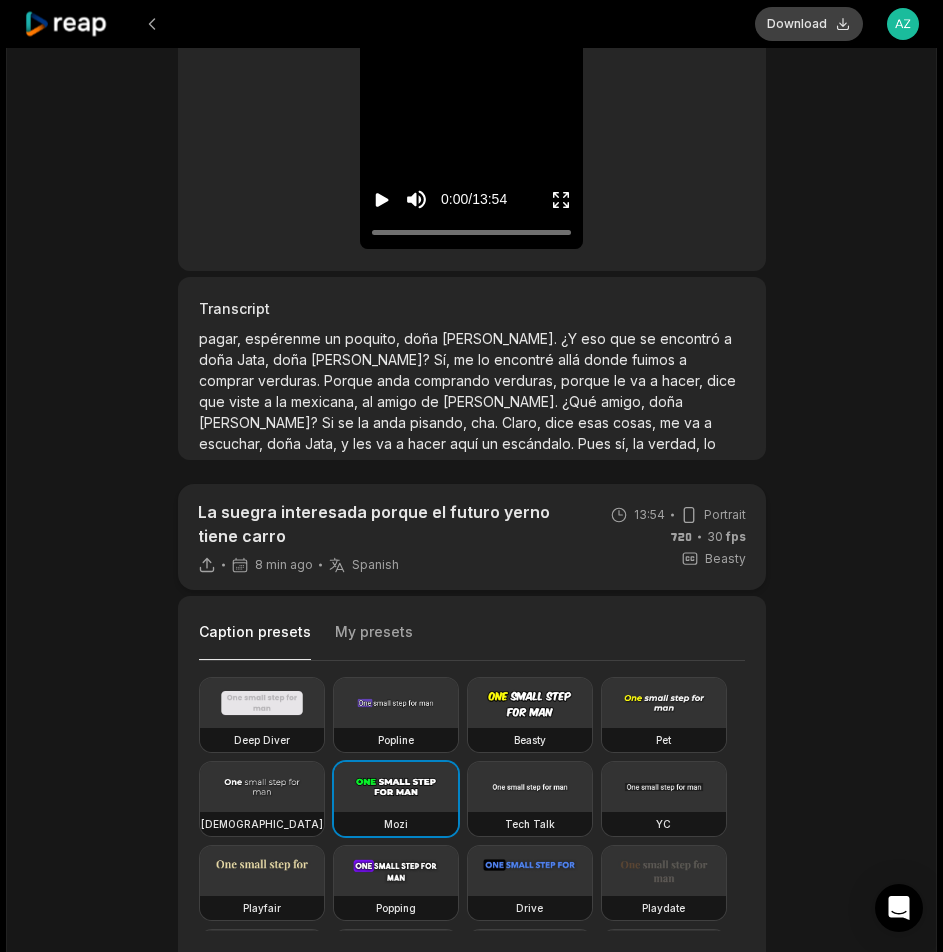 click on "Download" at bounding box center (809, 24) 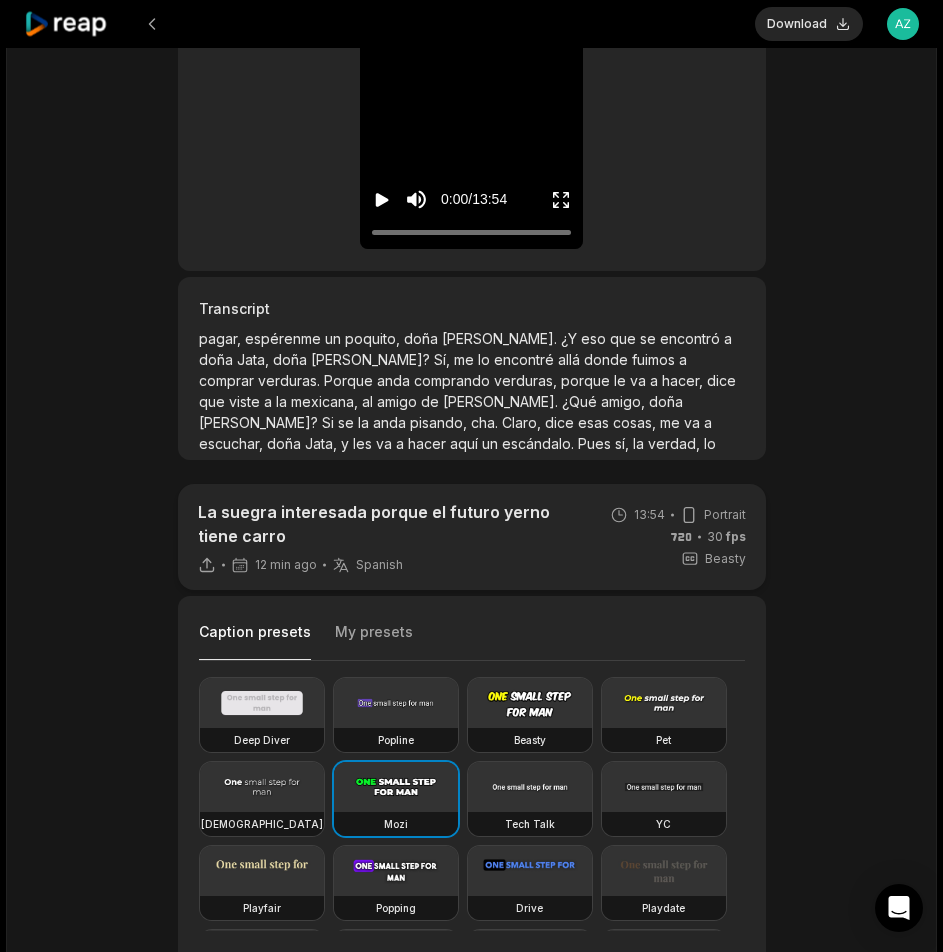 click at bounding box center (67, 24) 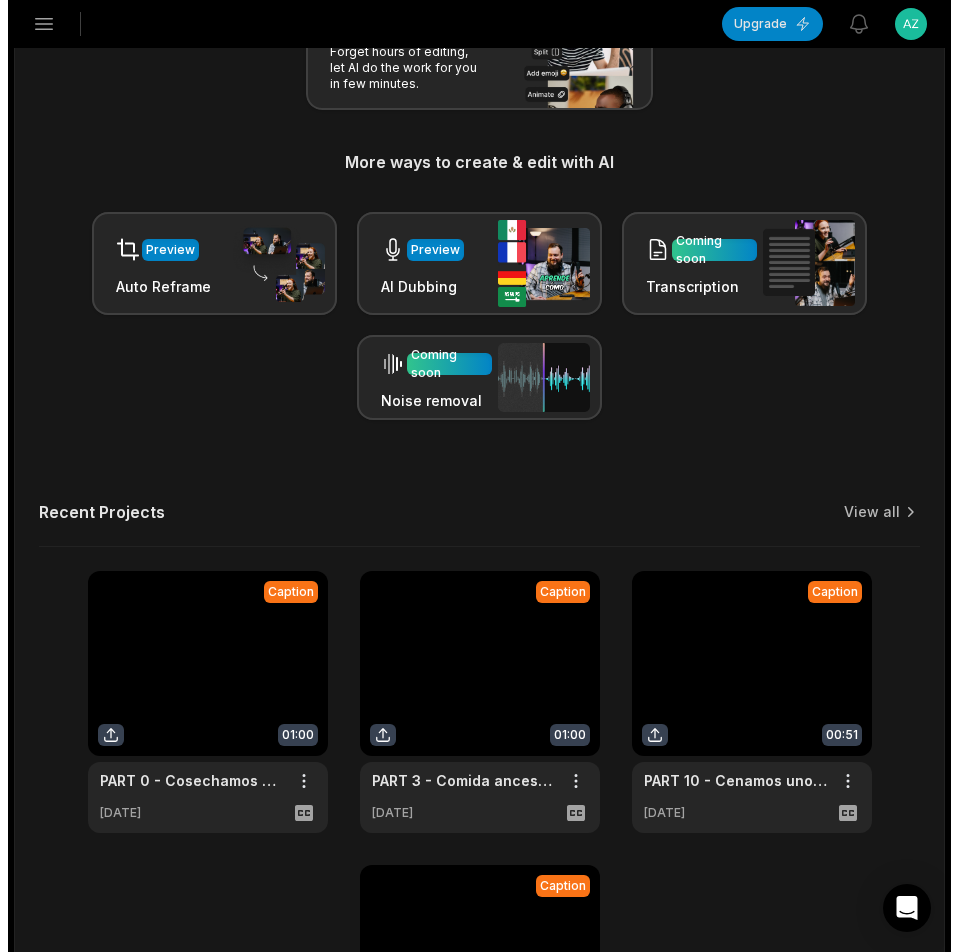 scroll, scrollTop: 0, scrollLeft: 0, axis: both 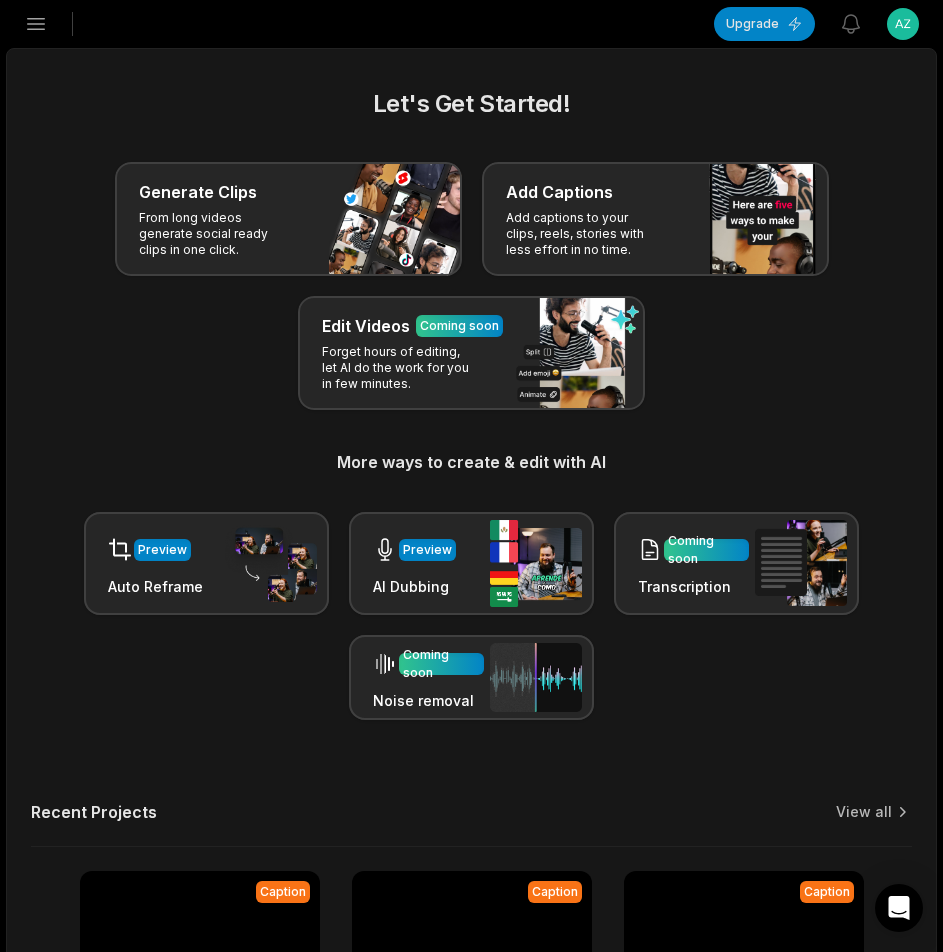 click 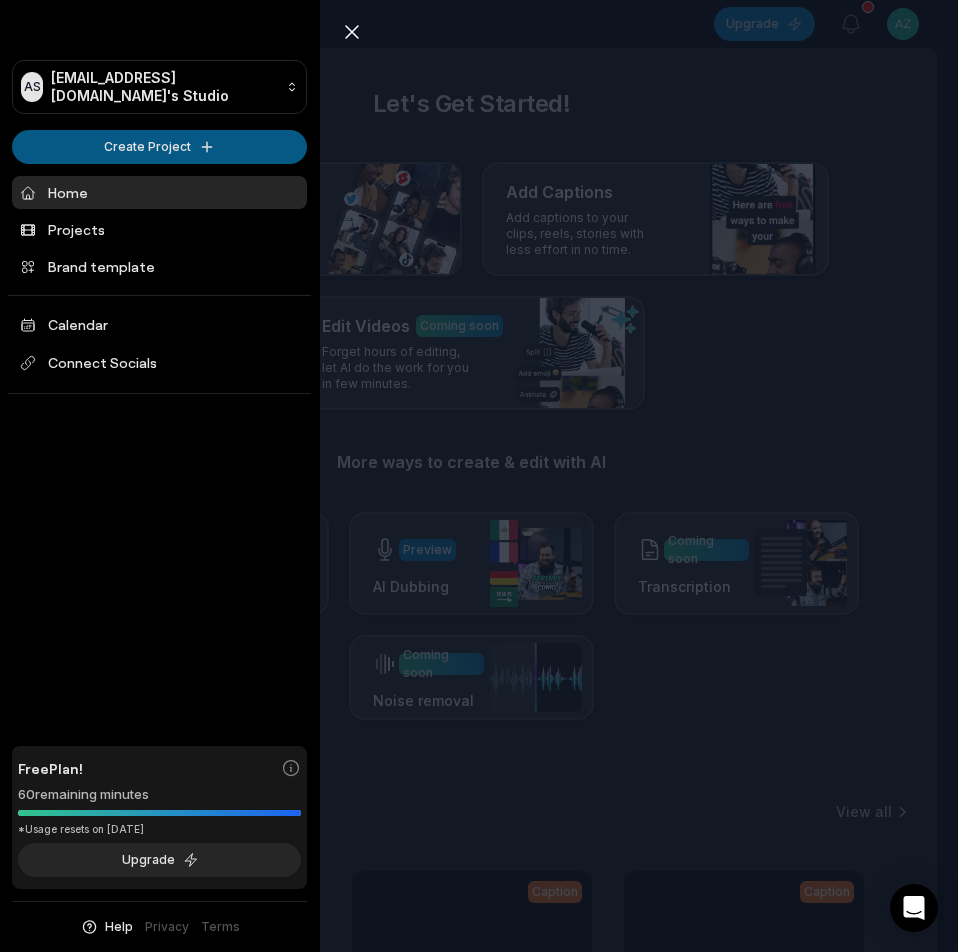 click on "AS [EMAIL_ADDRESS][DOMAIN_NAME]'s Studio Create Project Home Projects Brand template Calendar Connect Socials Free  Plan! 60  remaining minutes *Usage resets on [DATE] Upgrade Help Privacy Terms Open sidebar Upgrade View notifications Open user menu   Let's Get Started! Generate Clips From long videos generate social ready clips in one click. Add Captions Add captions to your clips, reels, stories with less effort in no time. Edit Videos Coming soon Forget hours of editing, let AI do the work for you in few minutes. More ways to create & edit with AI Preview Auto Reframe Preview AI Dubbing Coming soon Transcription Coming soon Noise removal Recent Projects View all Caption 13:54 La suegra interesada porque el futuro yerno tiene carro Open options 12 minutes ago Caption 01:00 PART 0 - Cosechamos plátanos “Bárbaros” Open options [DATE] Caption 01:00 PART 3 - Comida ancestral y de Dioses sikil p’ak👌🏼 Open options [DATE] Caption 00:51 PART 10 - Cenamos unos ricos polcanes deli deli👌🏼" at bounding box center (479, 476) 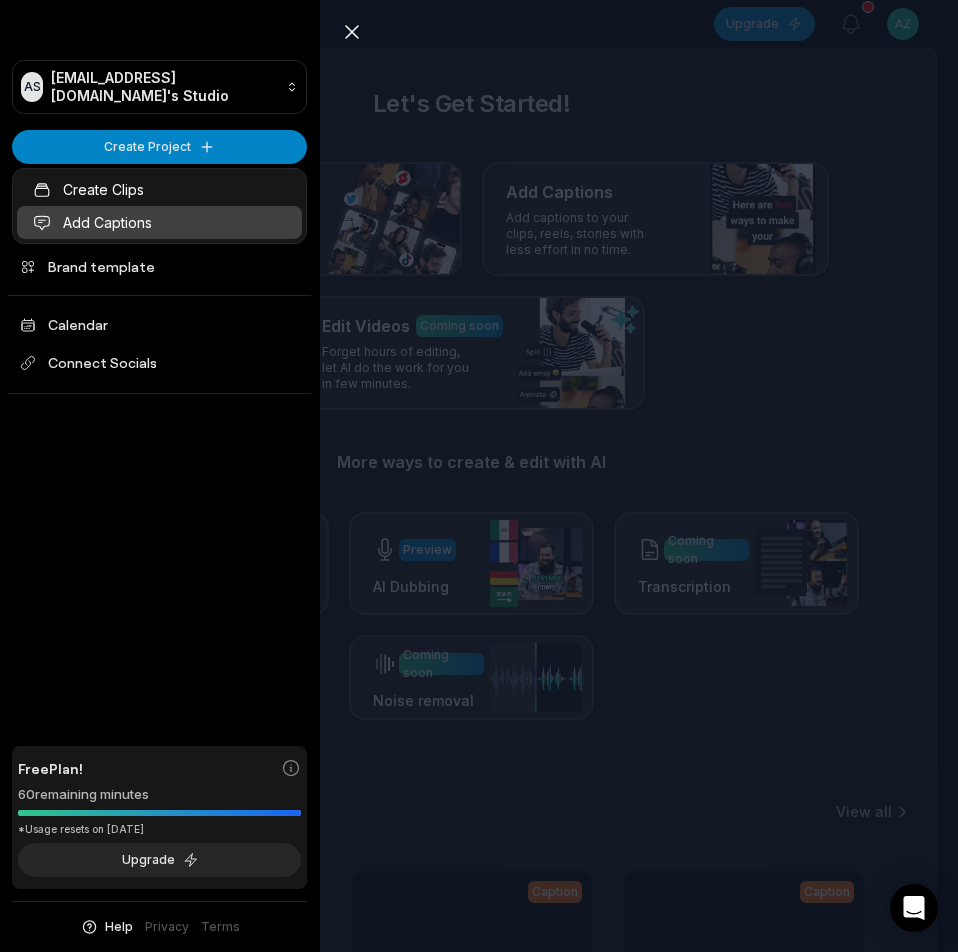 click on "Add Captions" at bounding box center [159, 222] 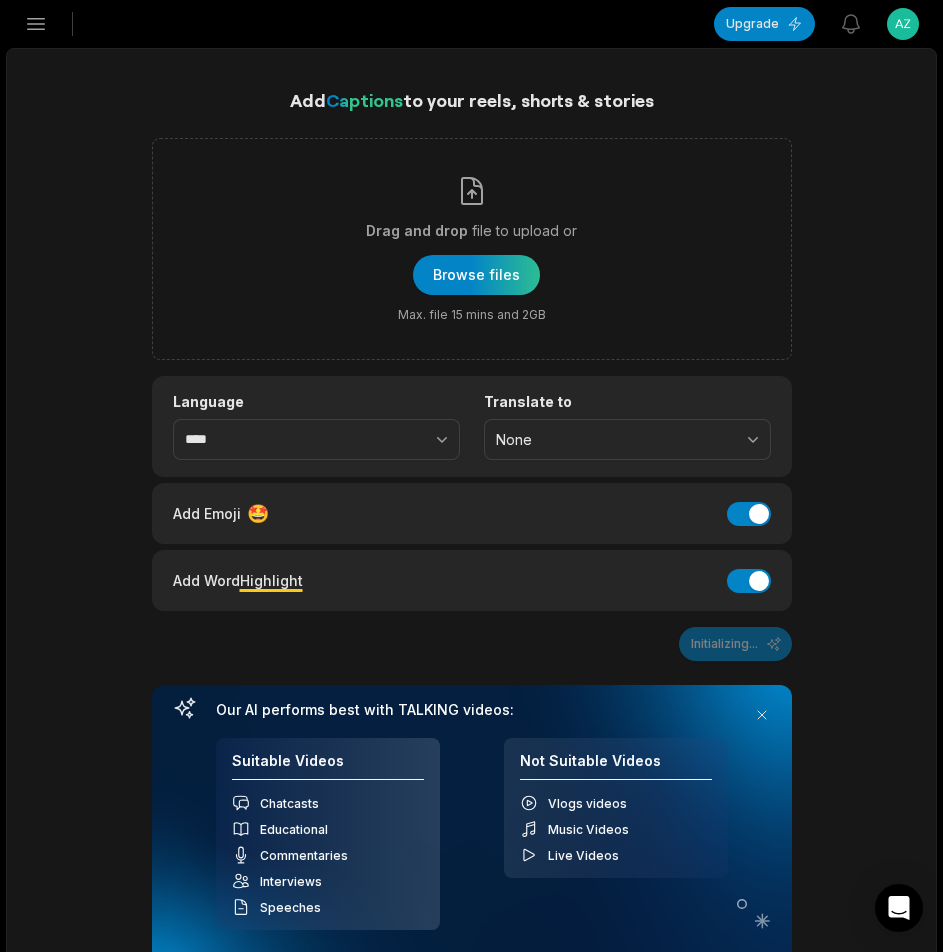 scroll, scrollTop: 0, scrollLeft: 0, axis: both 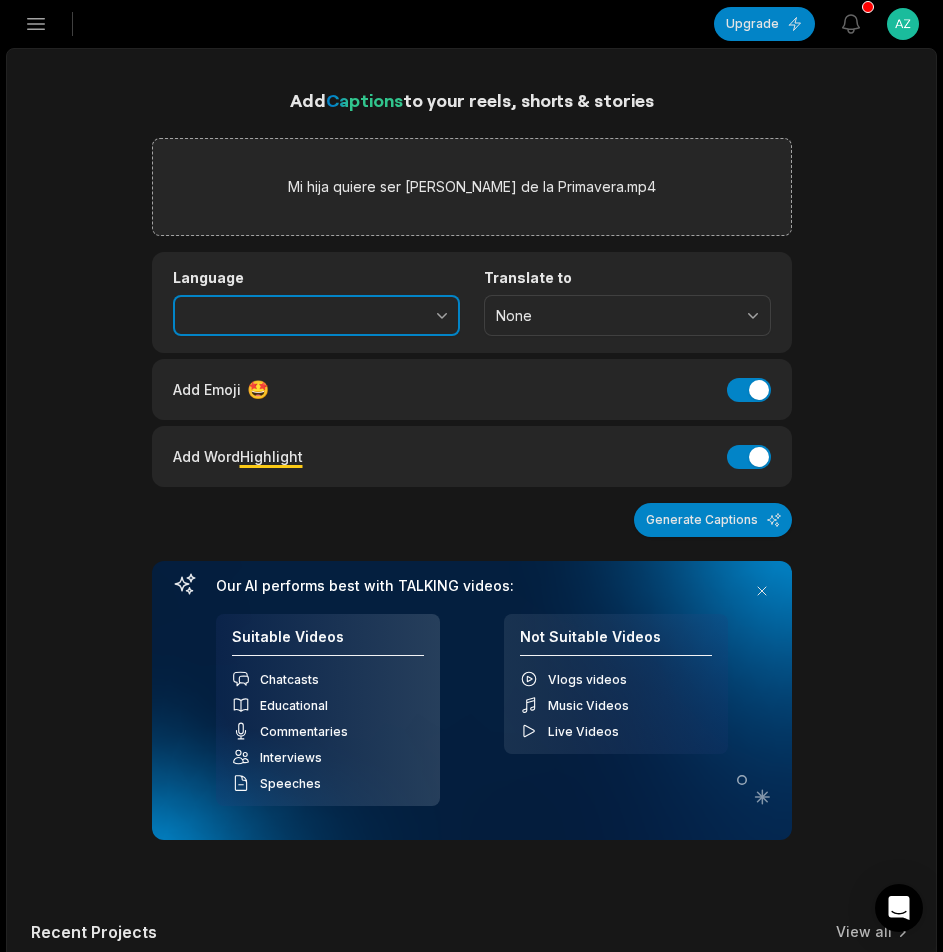 click at bounding box center [398, 316] 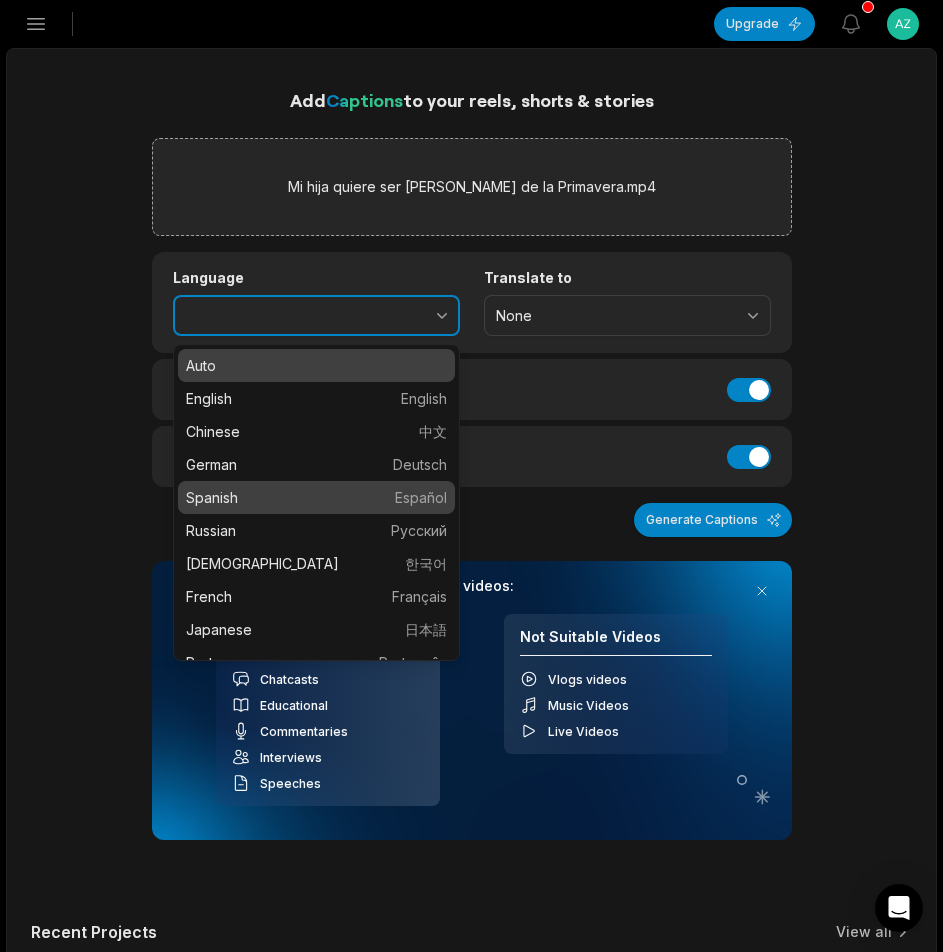type on "*******" 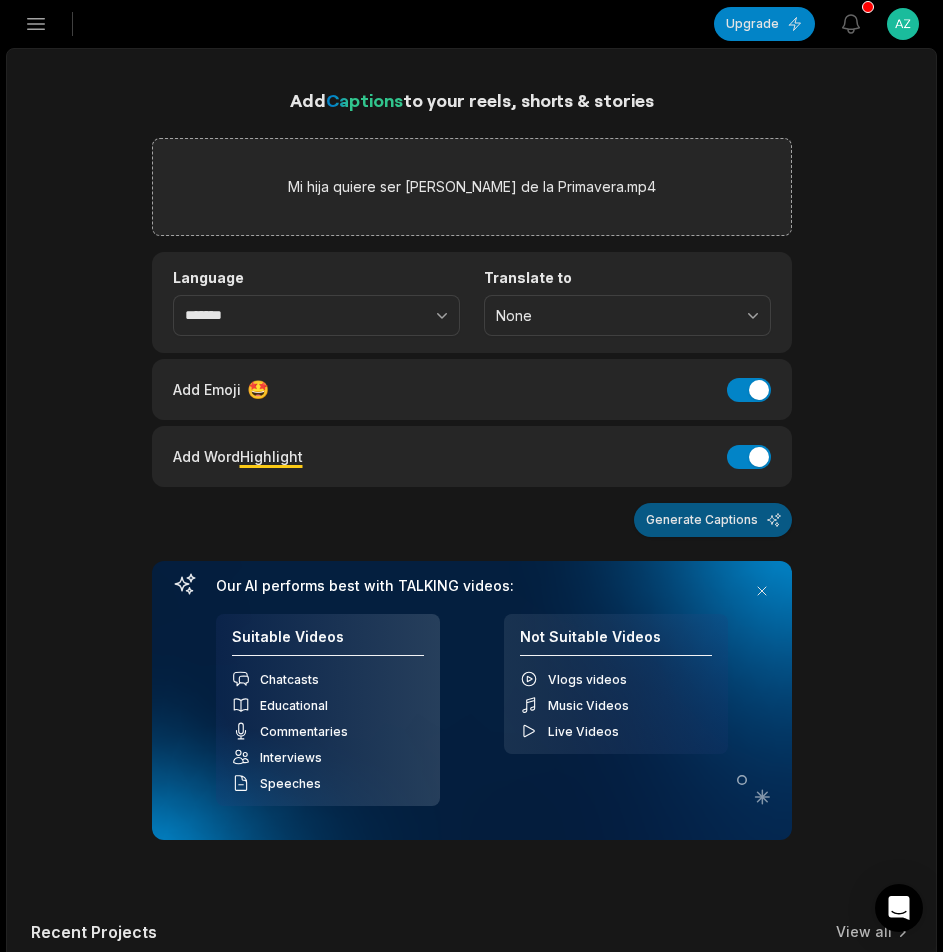 click on "Generate Captions" at bounding box center [713, 520] 